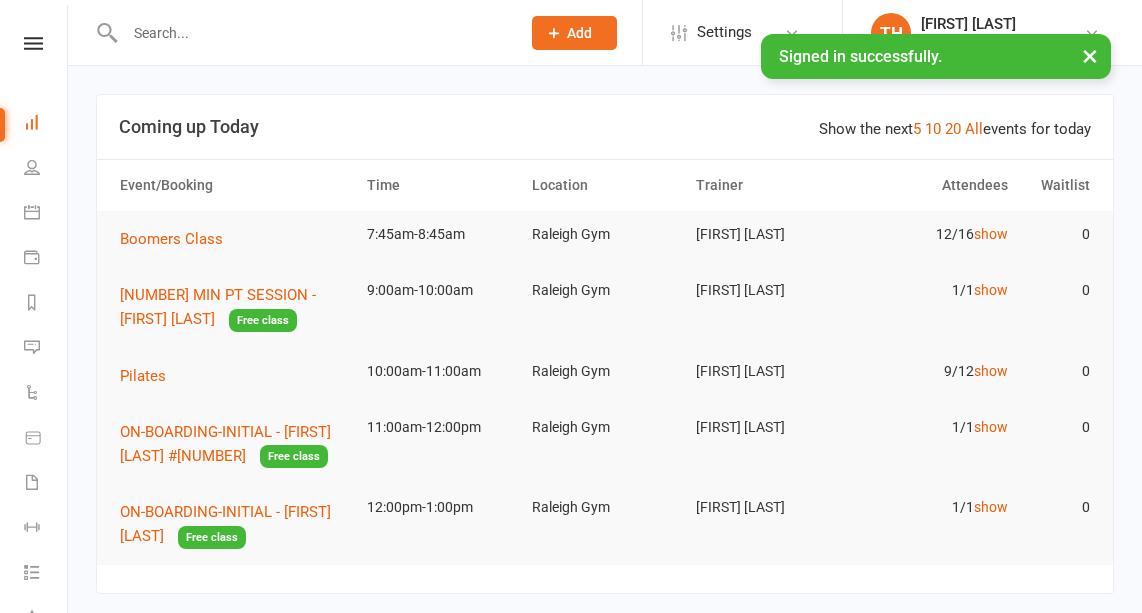 scroll, scrollTop: 0, scrollLeft: 0, axis: both 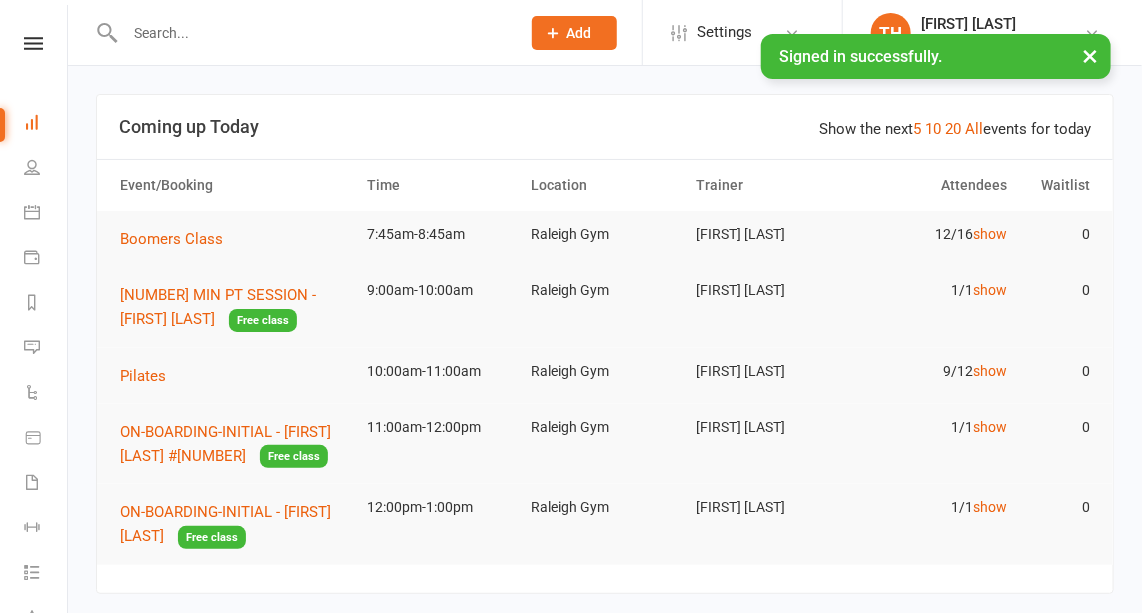 click at bounding box center (312, 33) 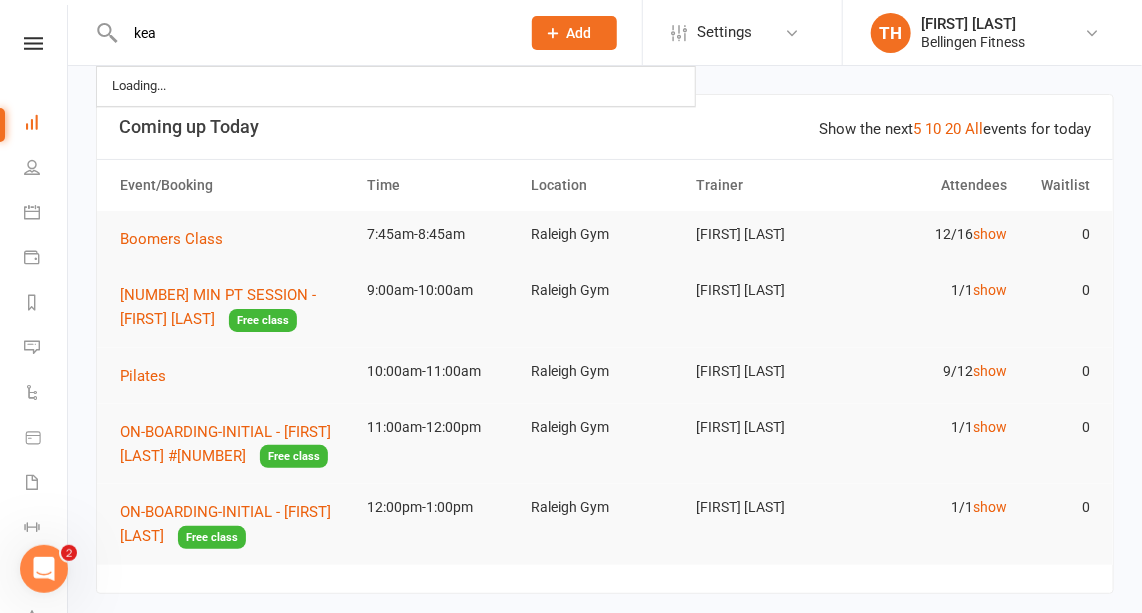 scroll, scrollTop: 0, scrollLeft: 0, axis: both 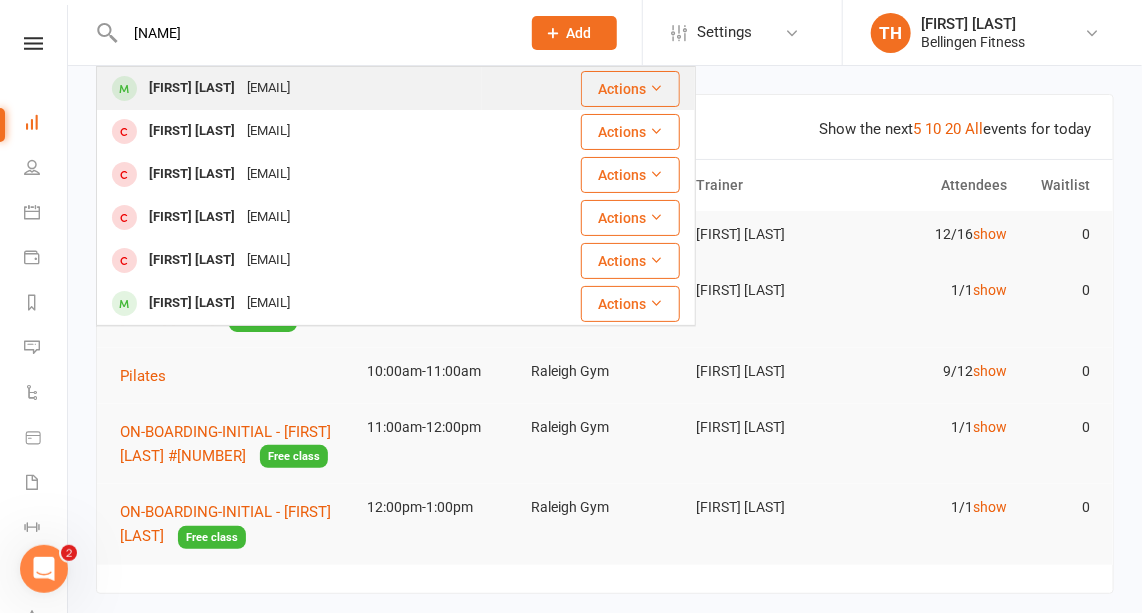type on "[NAME]" 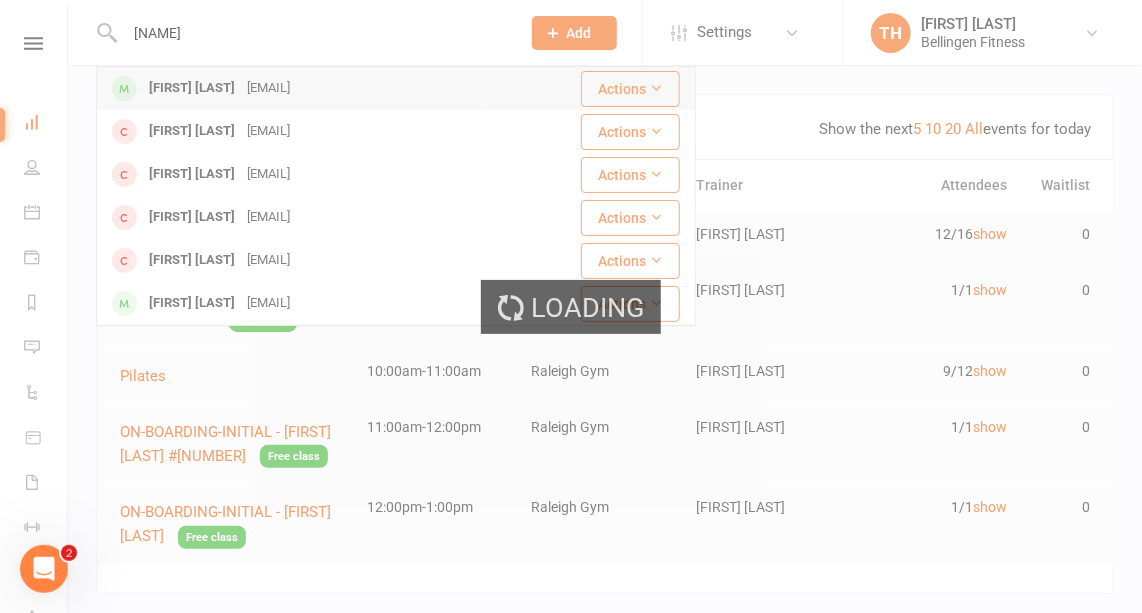 type 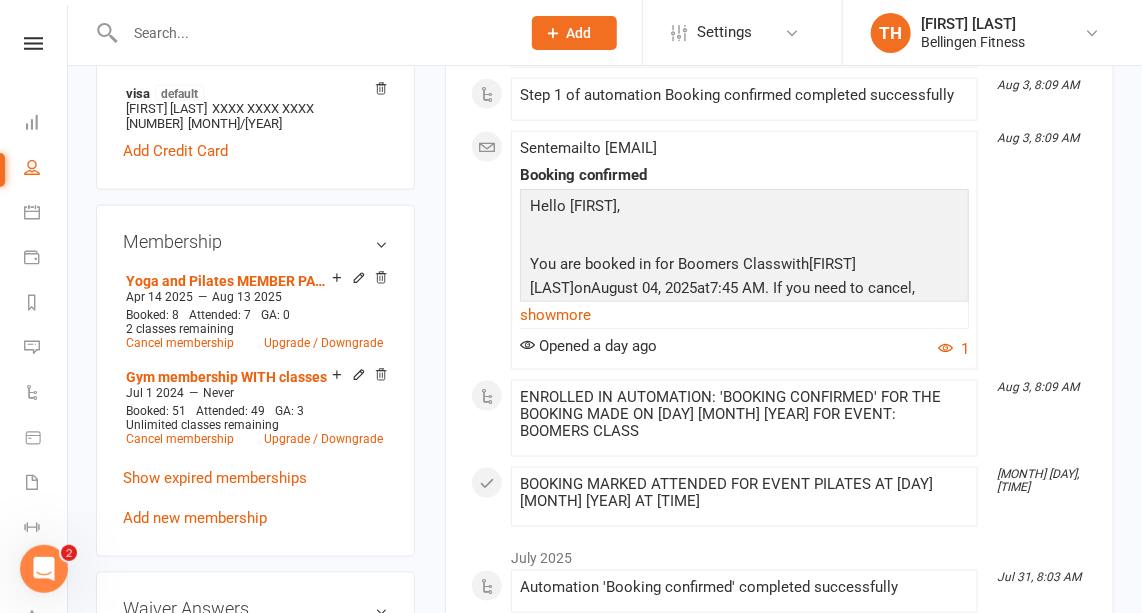 scroll, scrollTop: 701, scrollLeft: 0, axis: vertical 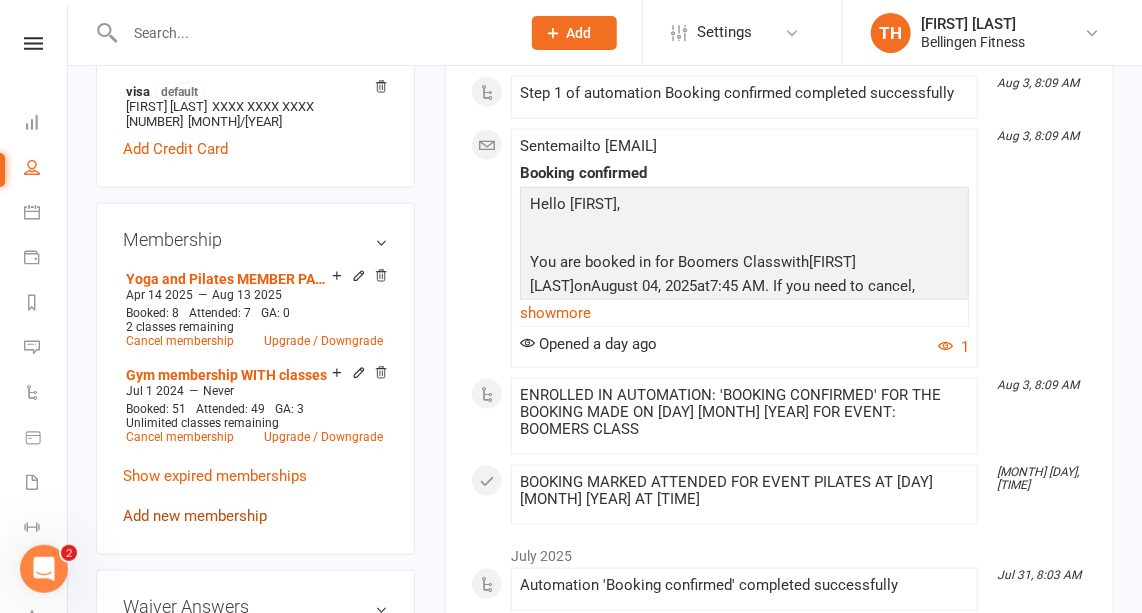 click on "Add new membership" at bounding box center [195, 516] 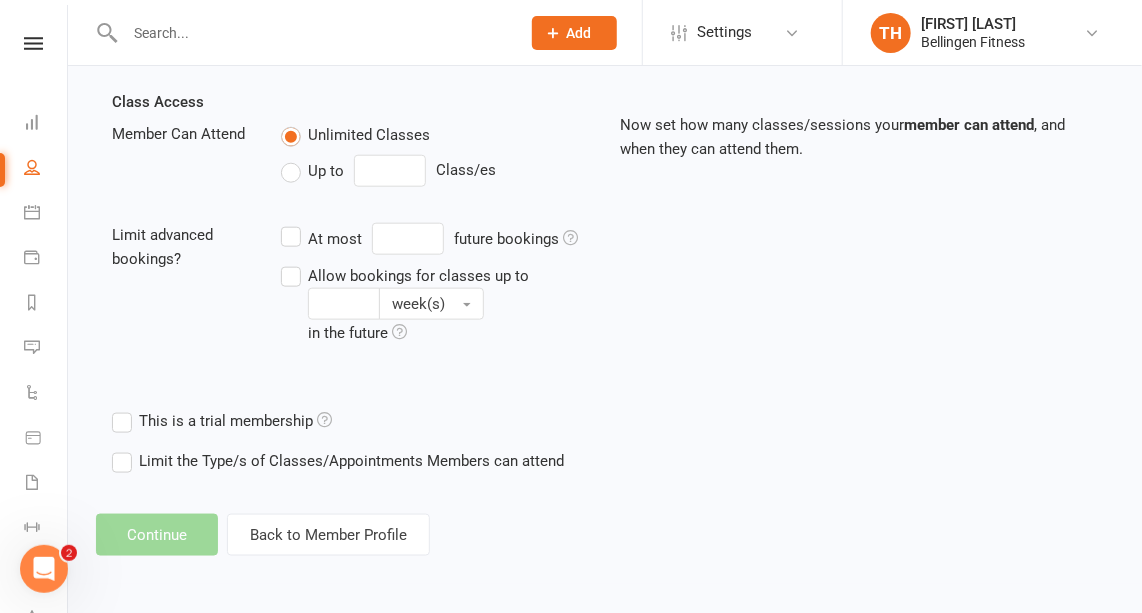 scroll, scrollTop: 0, scrollLeft: 0, axis: both 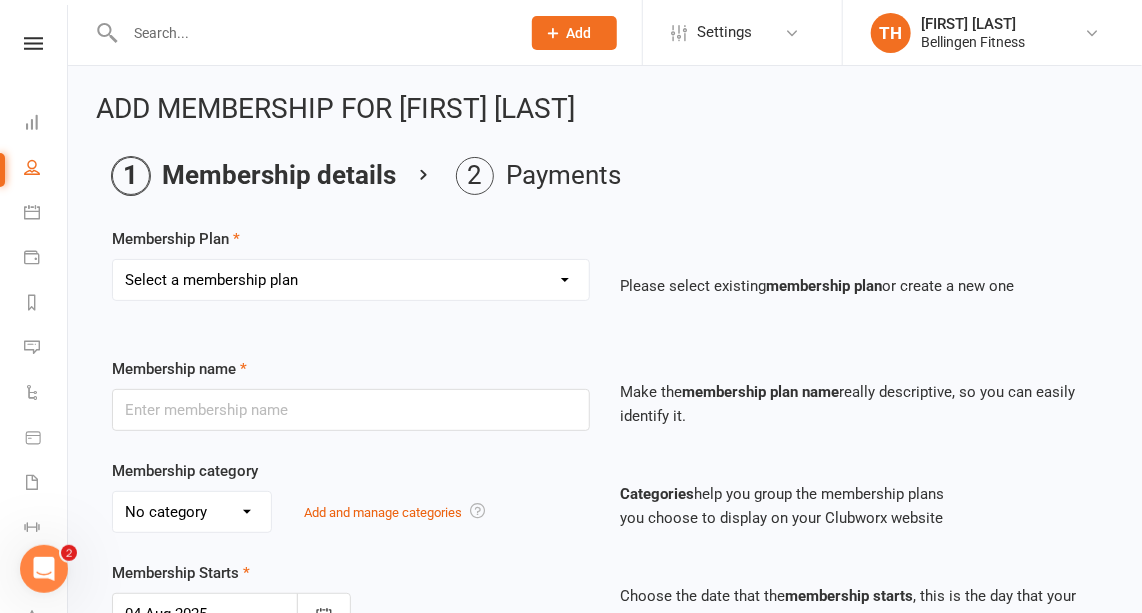 click on "Select a membership plan Create new Membership Plan Gym membership WITH classes Group Training 10 pass excluding Pilates and Yoga (4 month expiry) Drop in 60min Personal Training 45min Personal Training 30min Personal Training Weekly pass WITH classes Small Group Training 1 month WITH classes Kids Membership 1 month WITHOUT classes Gym membership WITHOUT classes Fortnight pass Weekly pass WITHOUT classes Fitness Passport with classes Fitness passport no classes Yoga and Pilates MEMBER PASS $5/class Pilates or Yoga class Ten pass Yoga/Pilates (4month expiry) - non members Hybrid training - app access Onboarding gym sessions Members mums and bubs class add on Veteran's classes Muay Thai drop in Muay Thai - 5 weeks Muay Thai x4 classes" at bounding box center [351, 280] 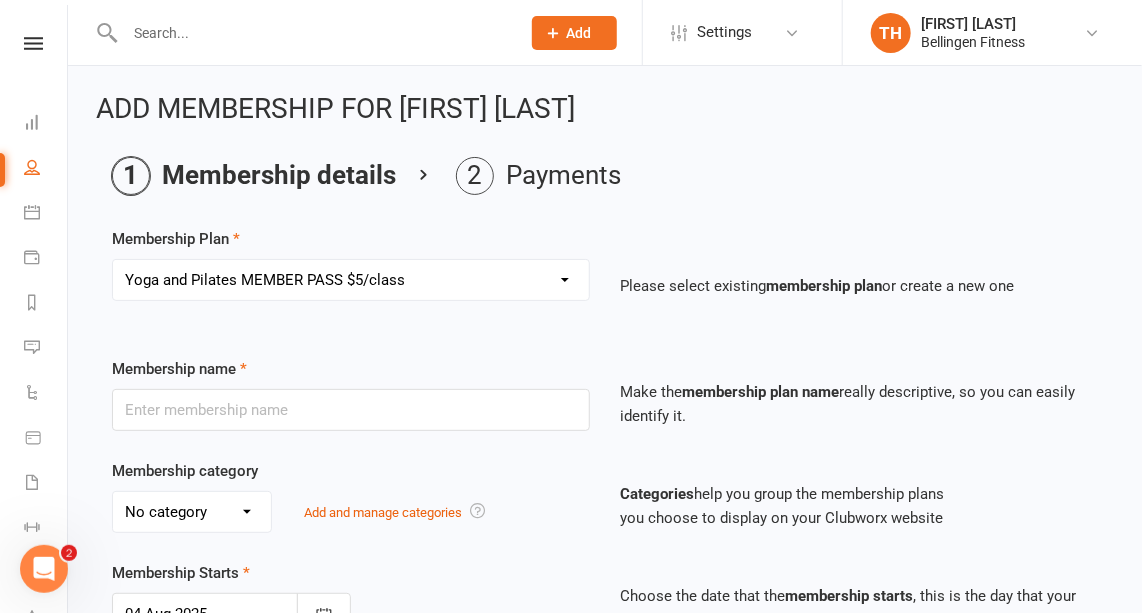 click on "Select a membership plan Create new Membership Plan Gym membership WITH classes Group Training 10 pass excluding Pilates and Yoga (4 month expiry) Drop in 60min Personal Training 45min Personal Training 30min Personal Training Weekly pass WITH classes Small Group Training 1 month WITH classes Kids Membership 1 month WITHOUT classes Gym membership WITHOUT classes Fortnight pass Weekly pass WITHOUT classes Fitness Passport with classes Fitness passport no classes Yoga and Pilates MEMBER PASS $5/class Pilates or Yoga class Ten pass Yoga/Pilates (4month expiry) - non members Hybrid training - app access Onboarding gym sessions Members mums and bubs class add on Veteran's classes Muay Thai drop in Muay Thai - 5 weeks Muay Thai x4 classes" at bounding box center [351, 280] 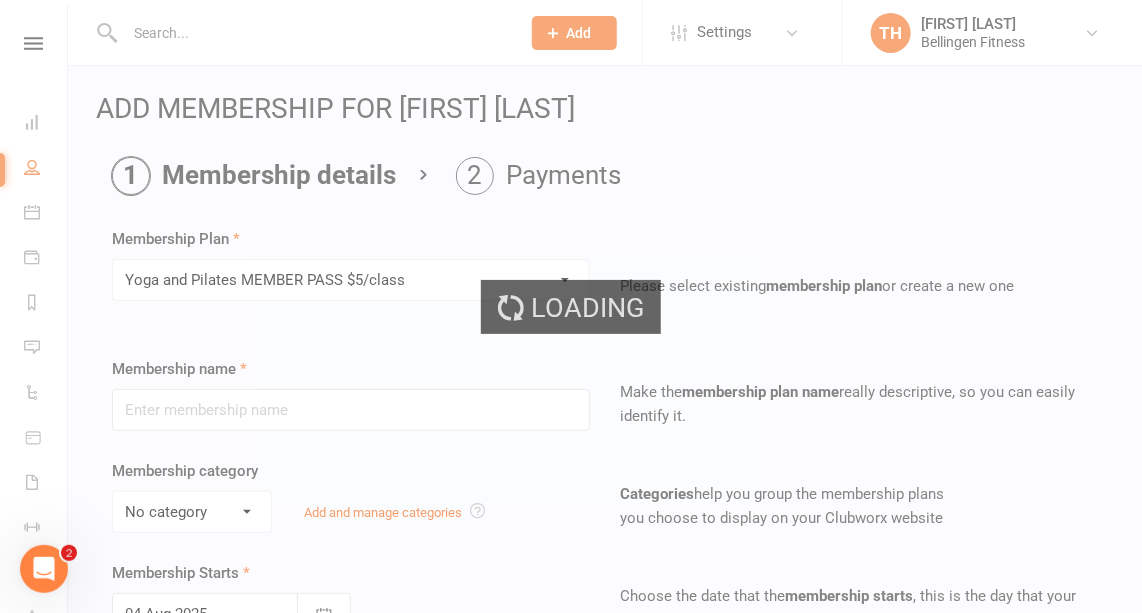 type on "Yoga and Pilates MEMBER PASS $5/class" 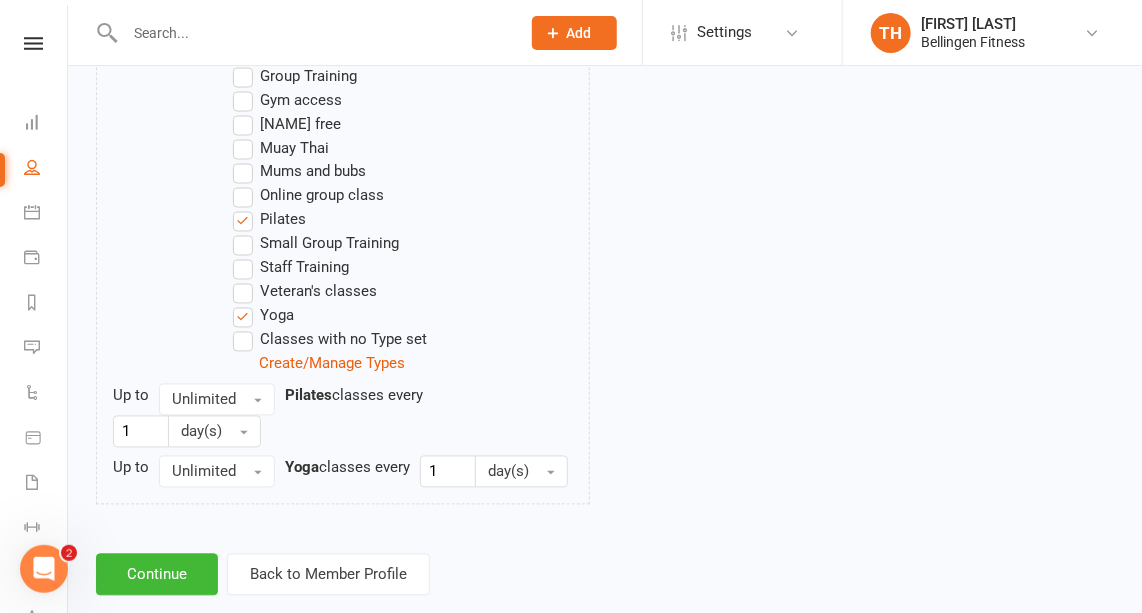 scroll, scrollTop: 1173, scrollLeft: 0, axis: vertical 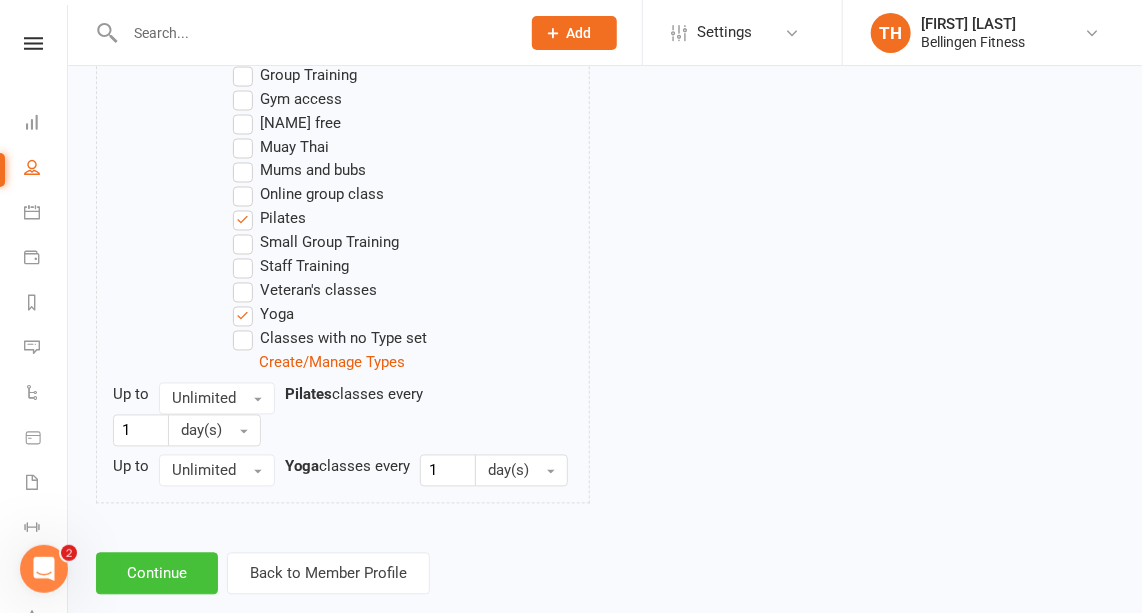 click on "Continue" at bounding box center (157, 574) 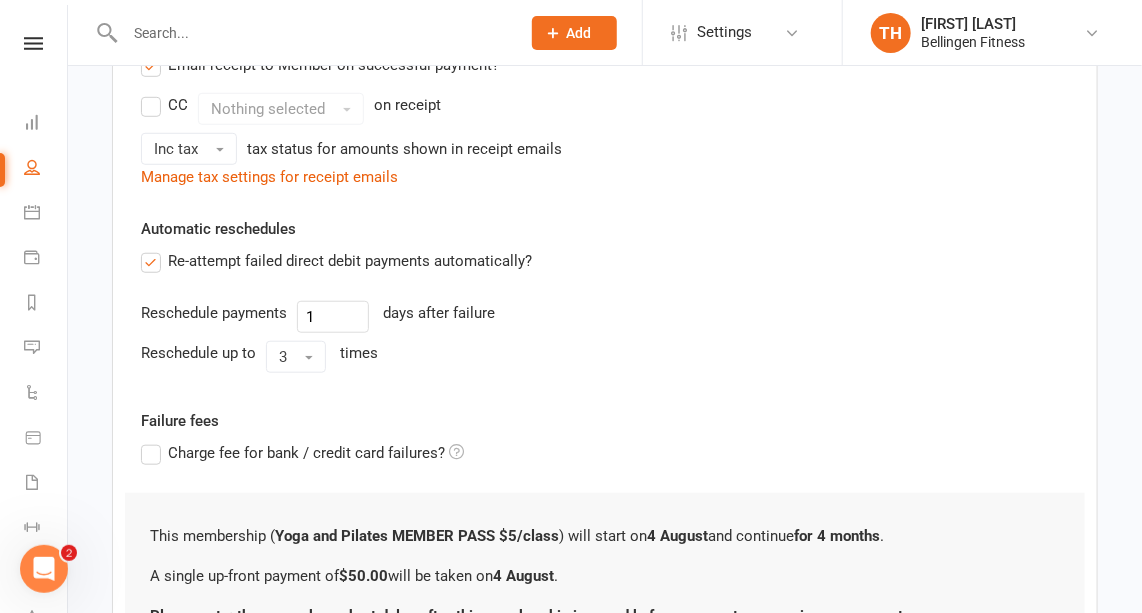 scroll, scrollTop: 630, scrollLeft: 0, axis: vertical 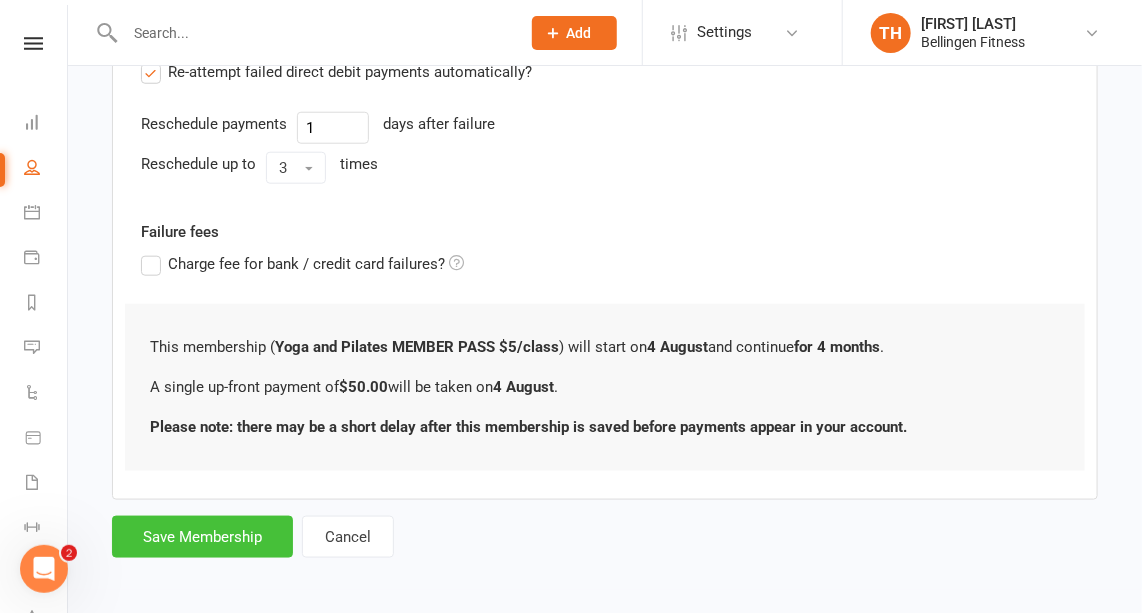click on "Save Membership" at bounding box center (202, 537) 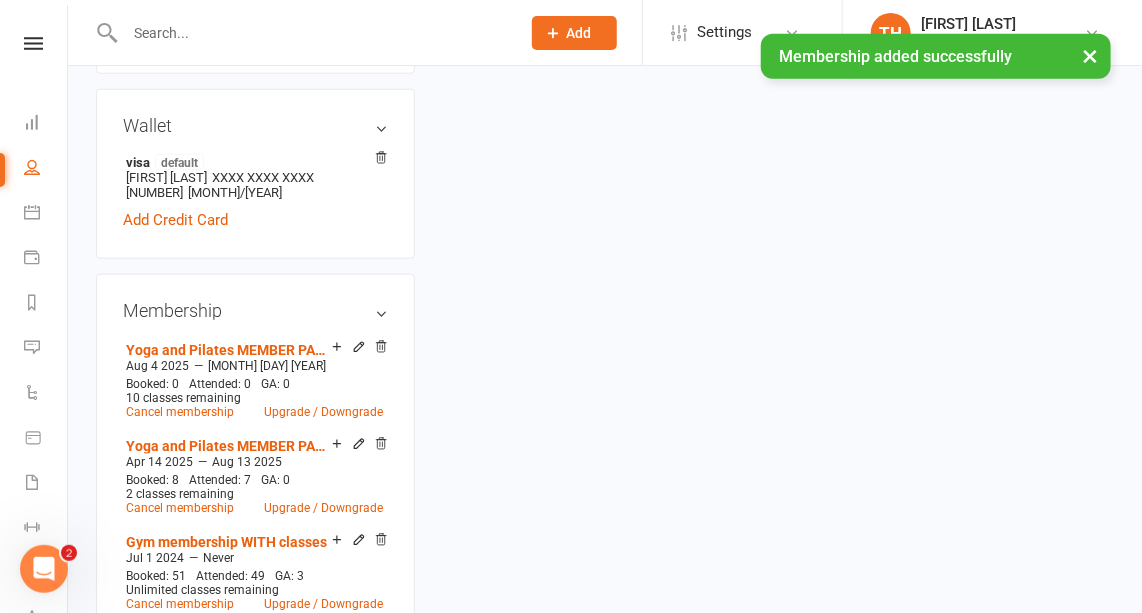 scroll, scrollTop: 0, scrollLeft: 0, axis: both 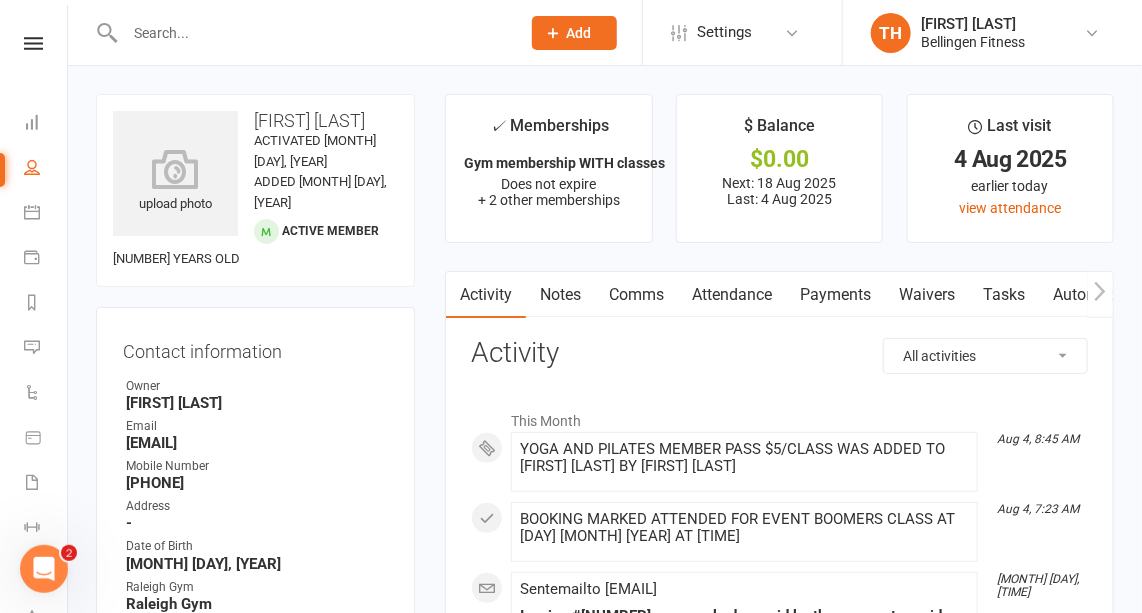 click at bounding box center [312, 33] 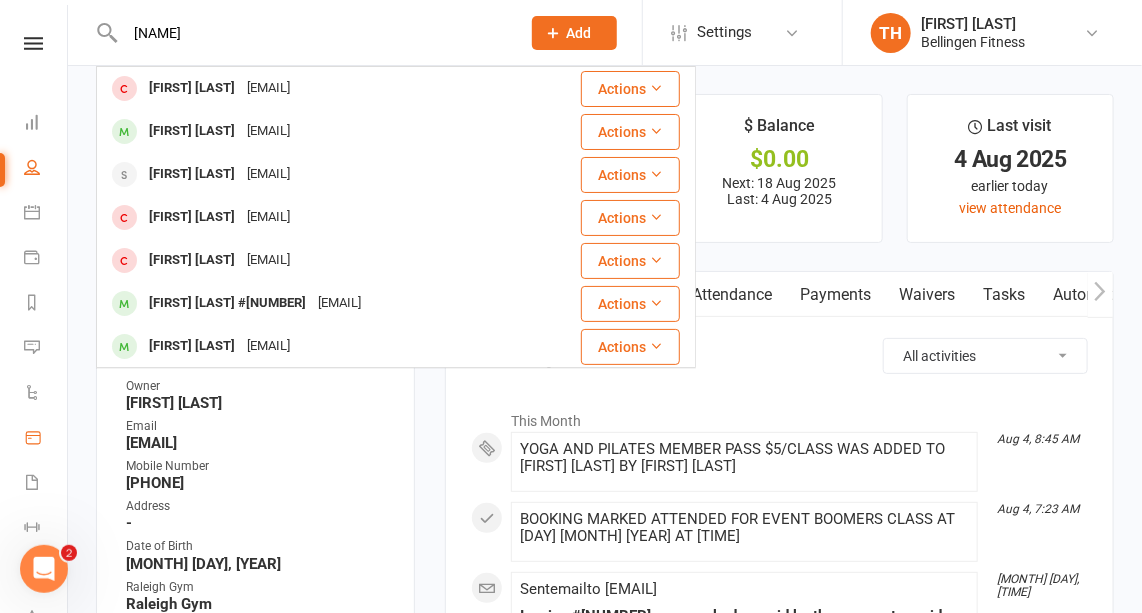 type on "[NAME]" 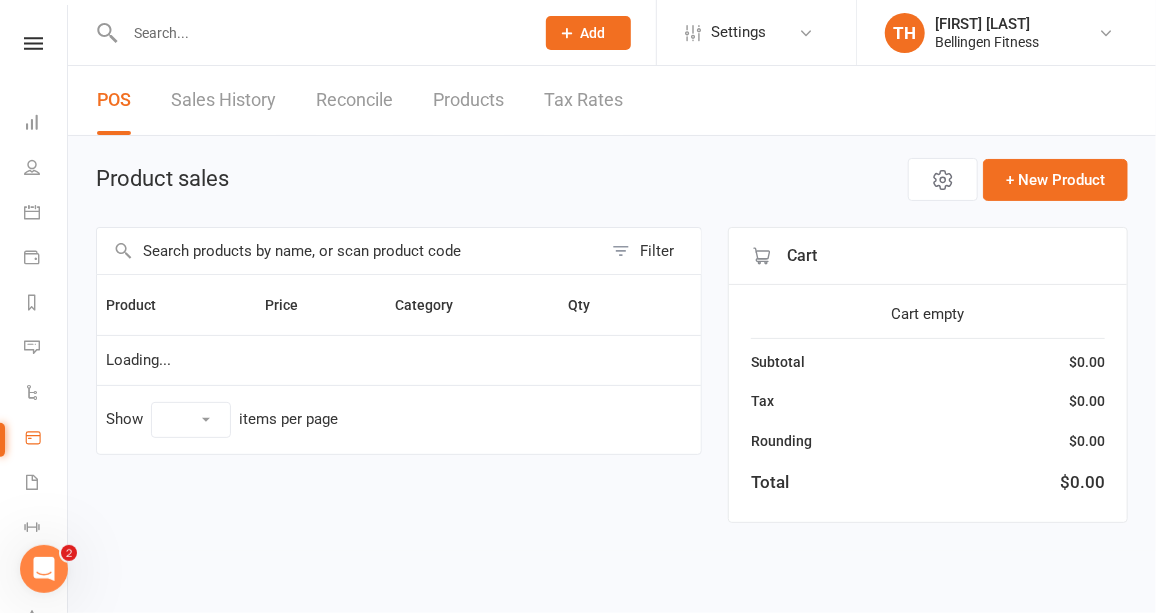 select on "10" 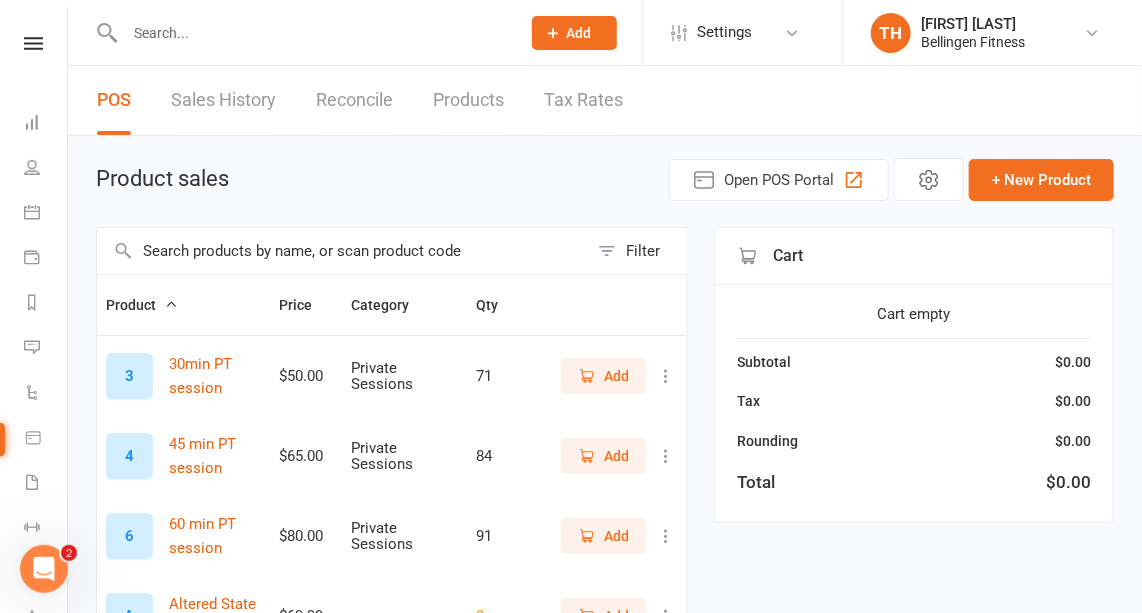 click at bounding box center (342, 251) 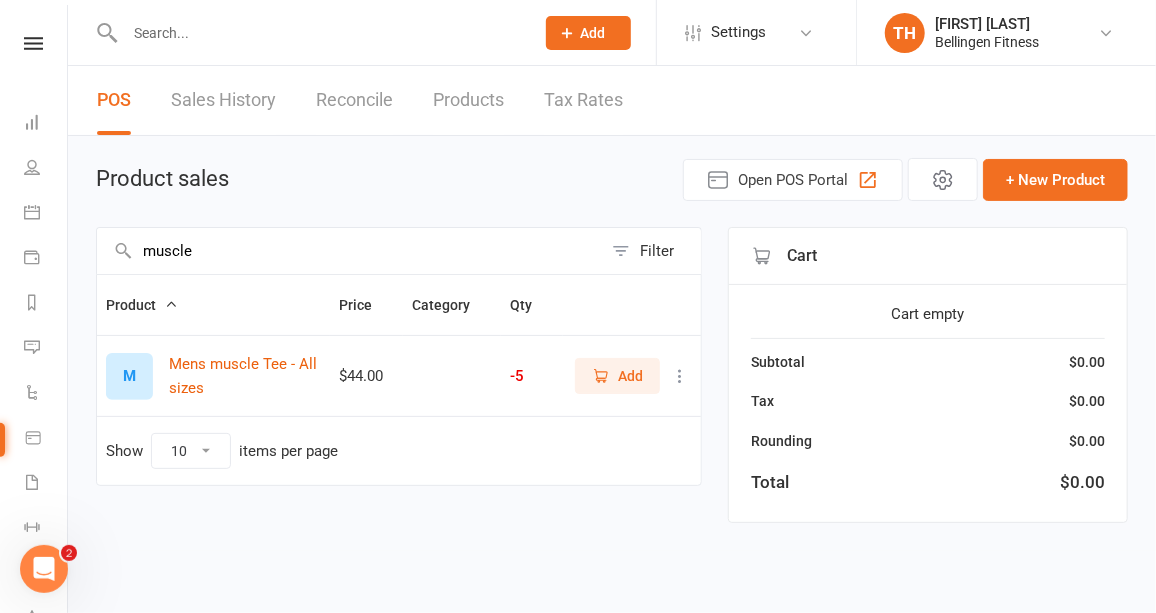 type on "muscle" 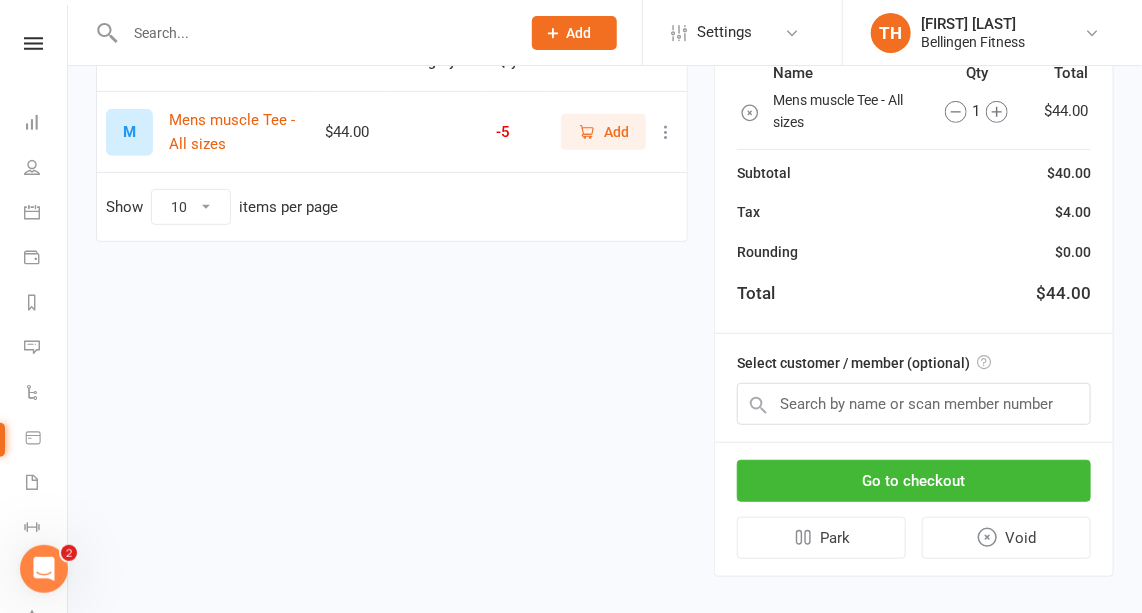 scroll, scrollTop: 258, scrollLeft: 0, axis: vertical 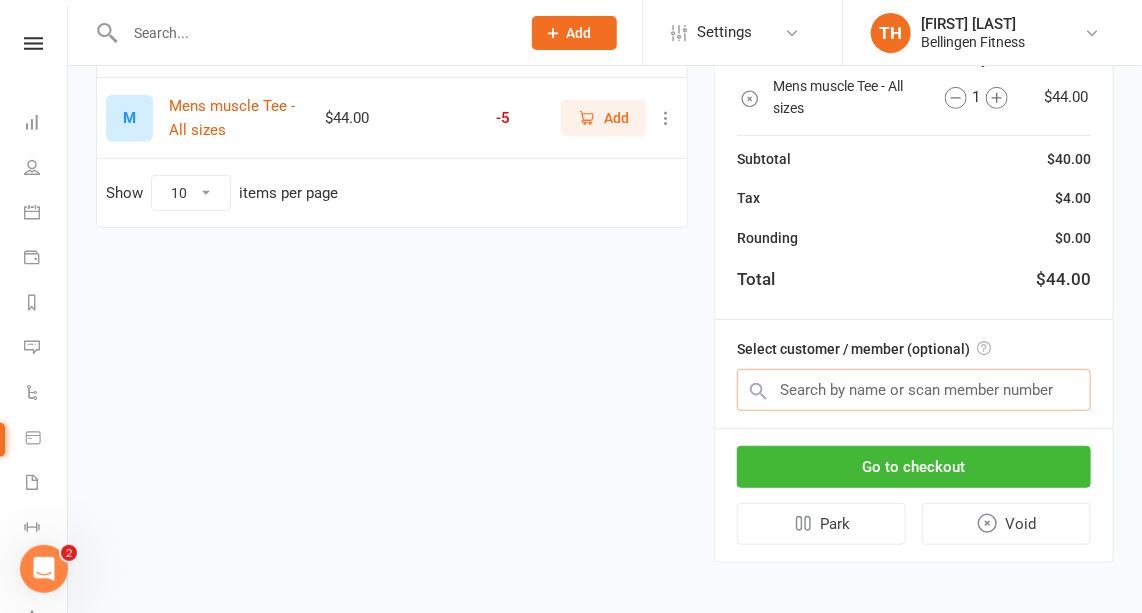 click at bounding box center (914, 390) 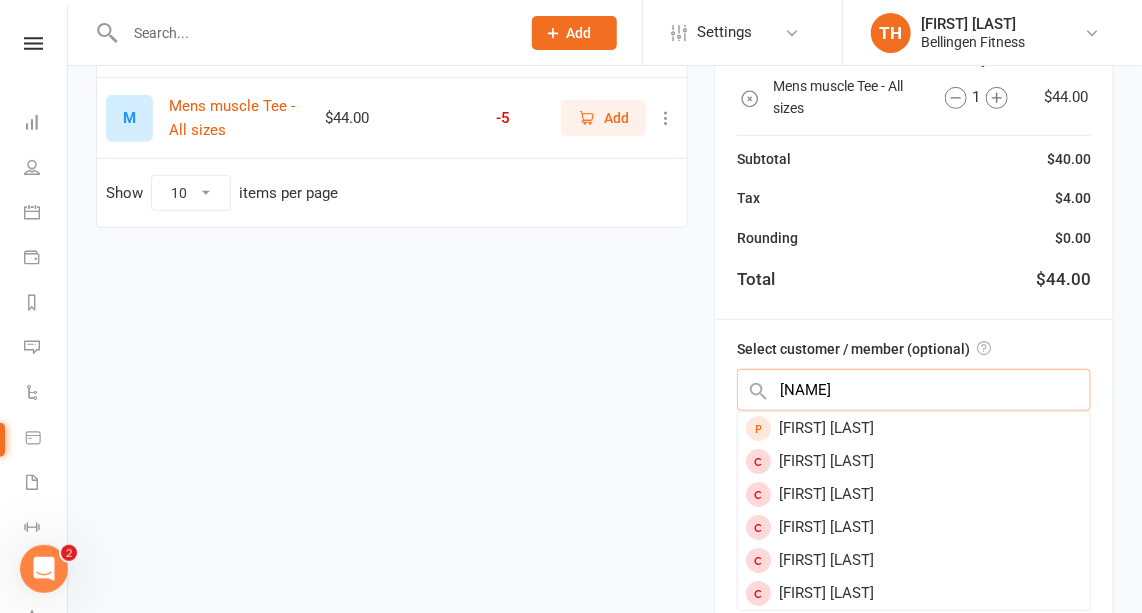 type on "[NAME]" 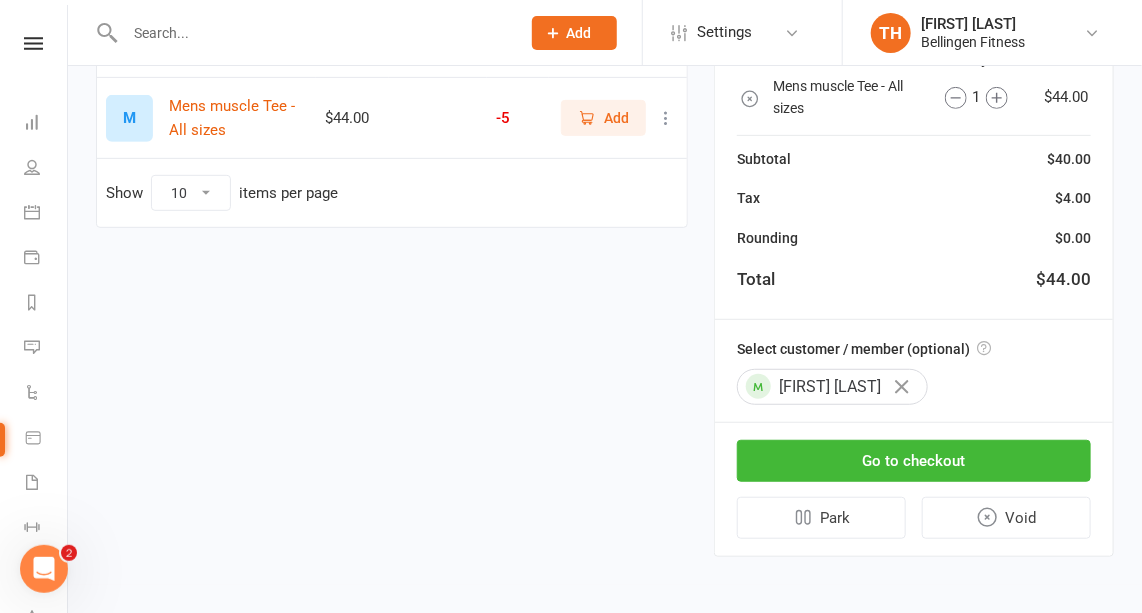 scroll, scrollTop: 253, scrollLeft: 0, axis: vertical 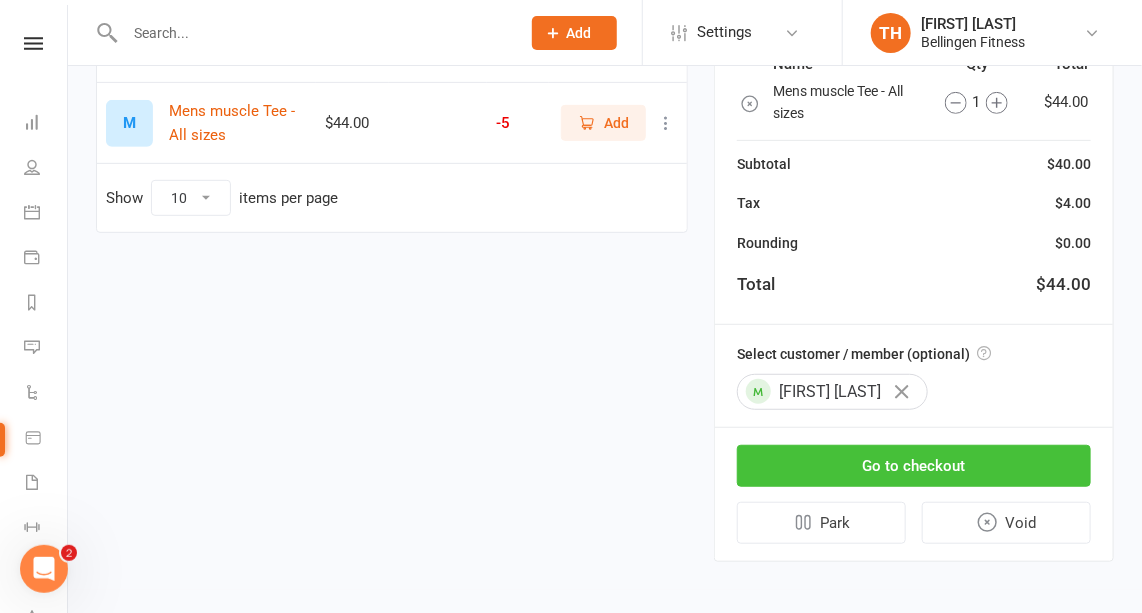 click on "Go to checkout" at bounding box center [914, 466] 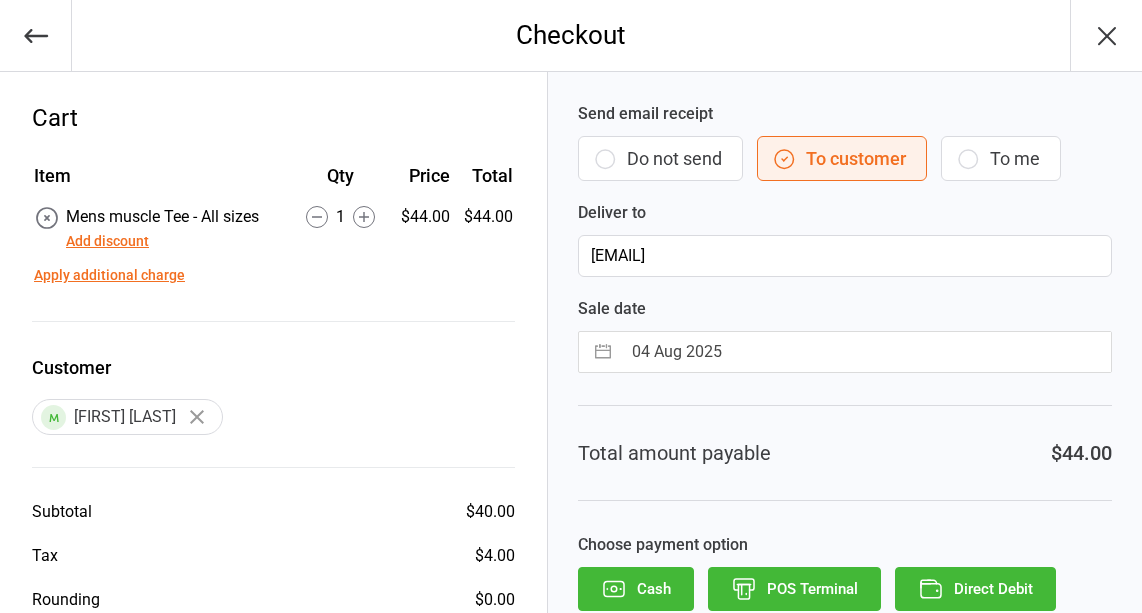 scroll, scrollTop: 0, scrollLeft: 0, axis: both 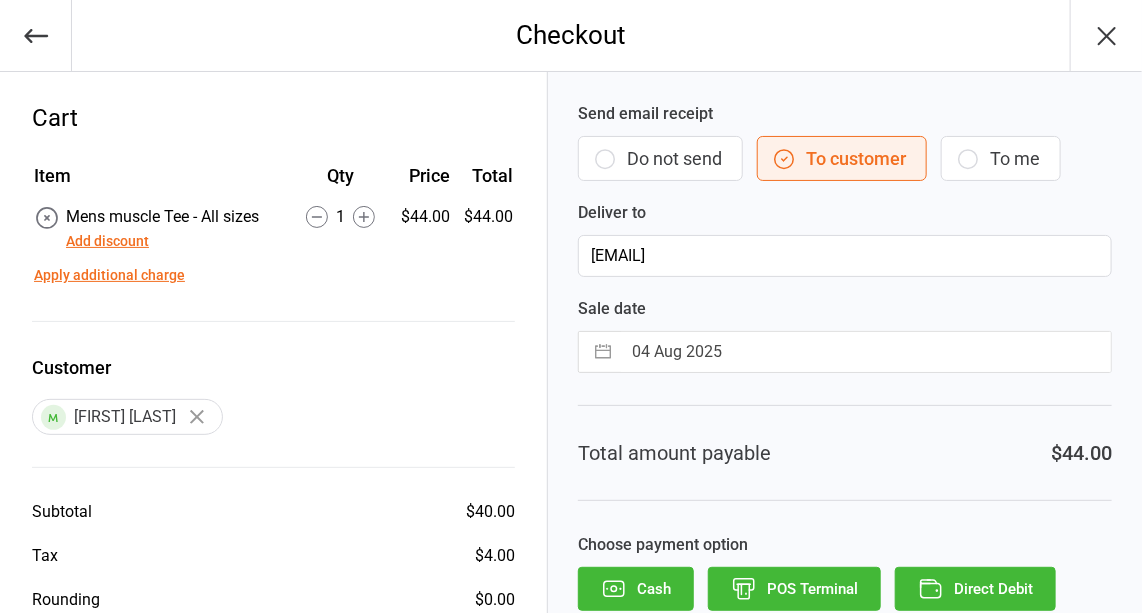 click on "Direct Debit" at bounding box center (975, 589) 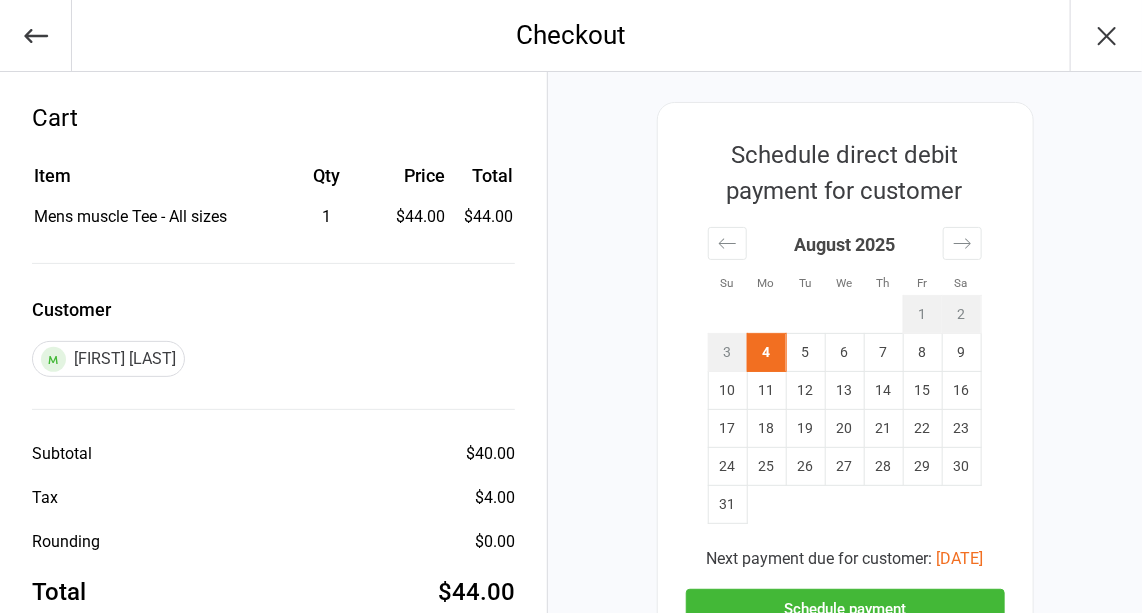 click on "Schedule payment" at bounding box center [845, 609] 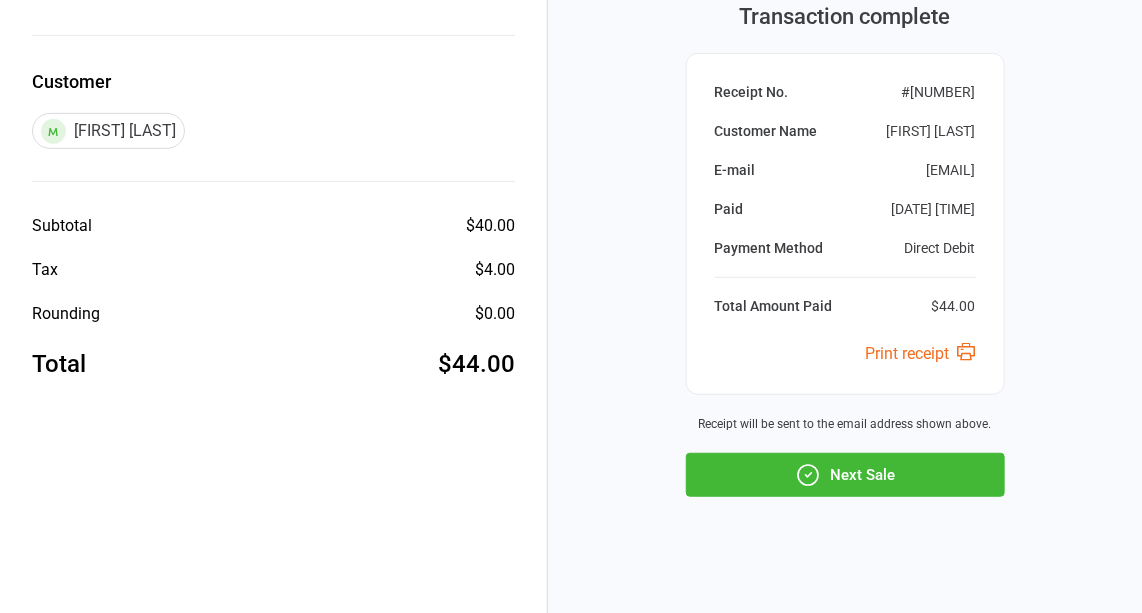 scroll, scrollTop: 261, scrollLeft: 0, axis: vertical 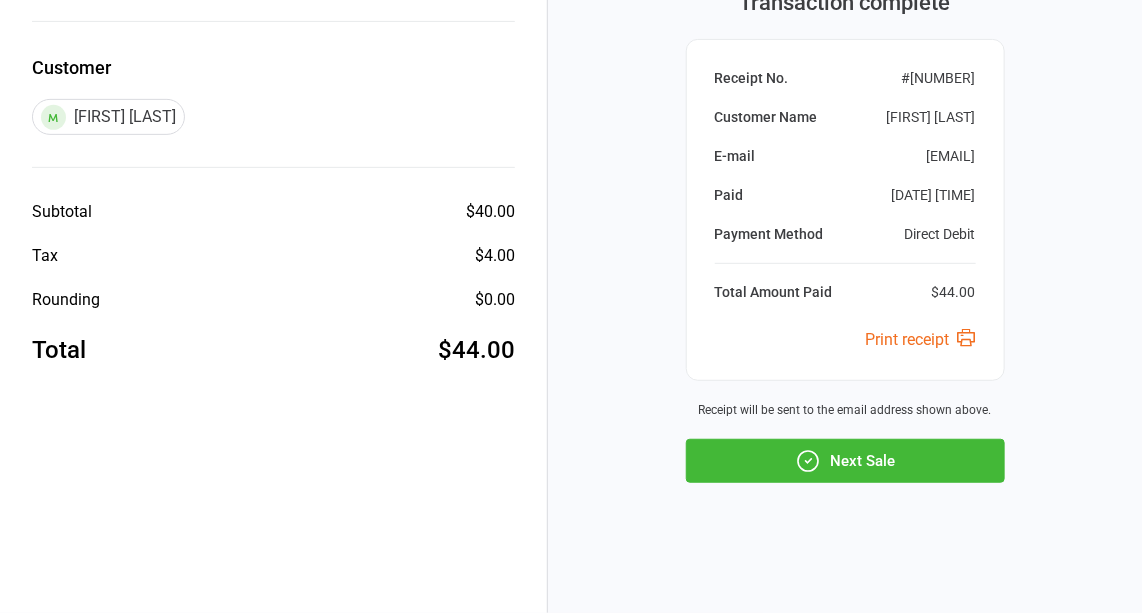 click on "Next Sale" at bounding box center (845, 461) 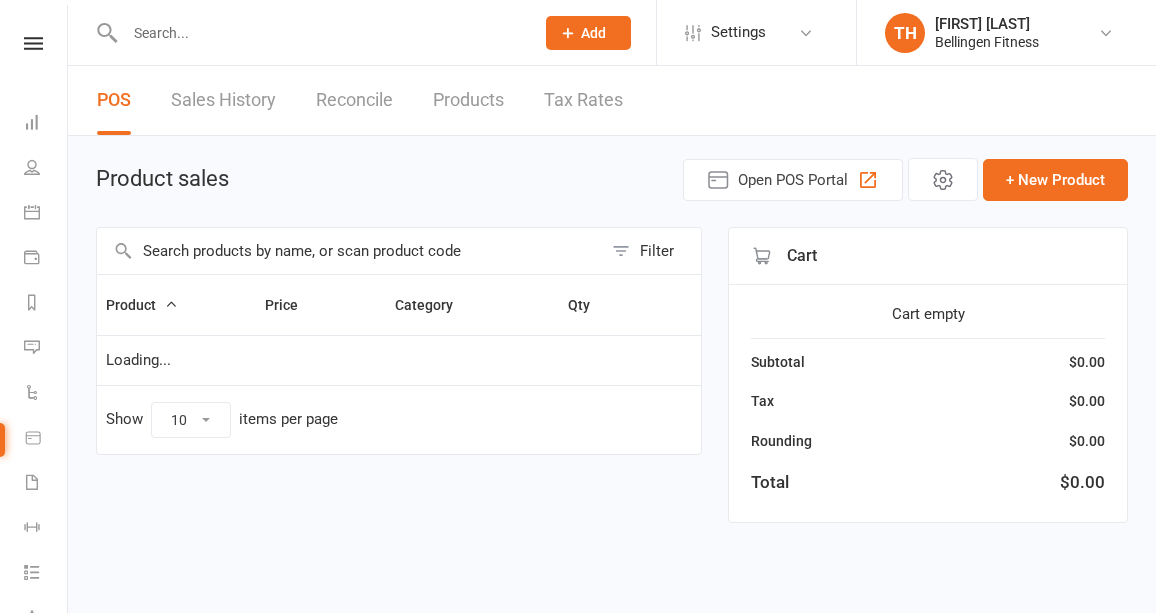 scroll, scrollTop: 0, scrollLeft: 0, axis: both 